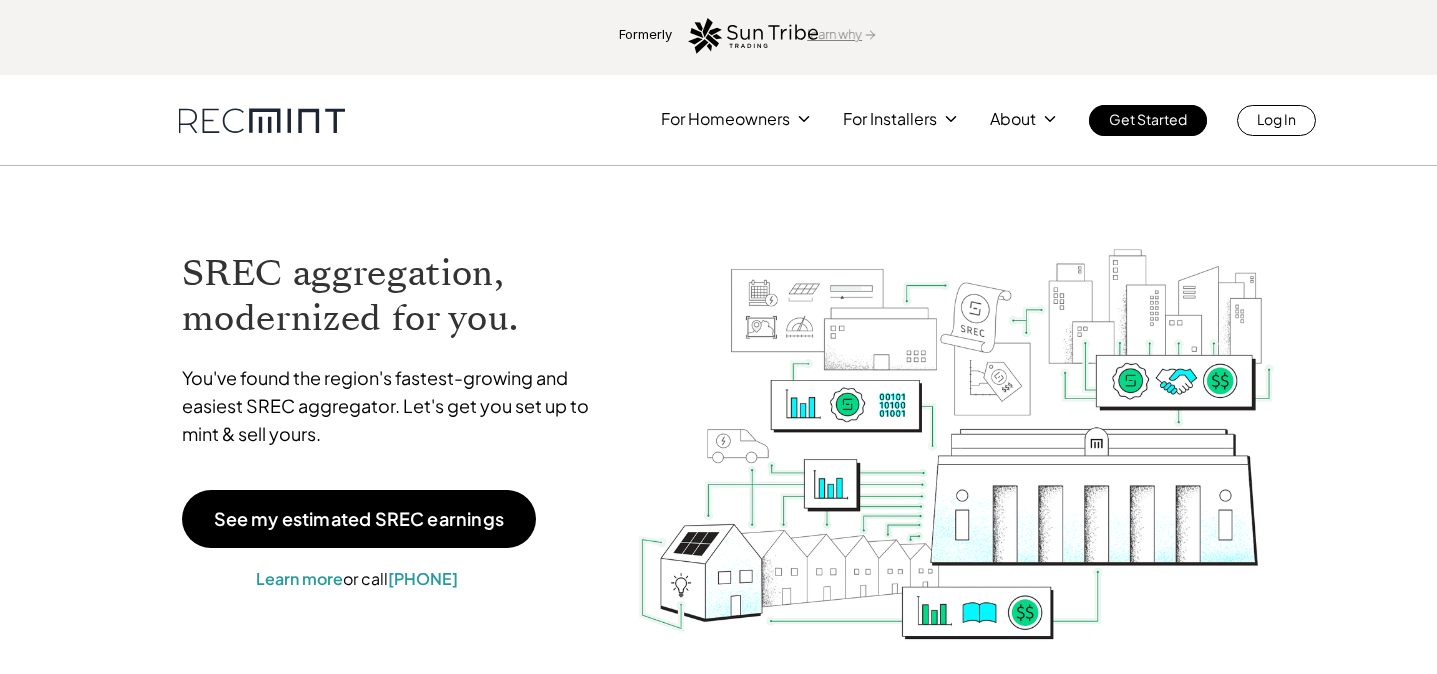 scroll, scrollTop: 0, scrollLeft: 0, axis: both 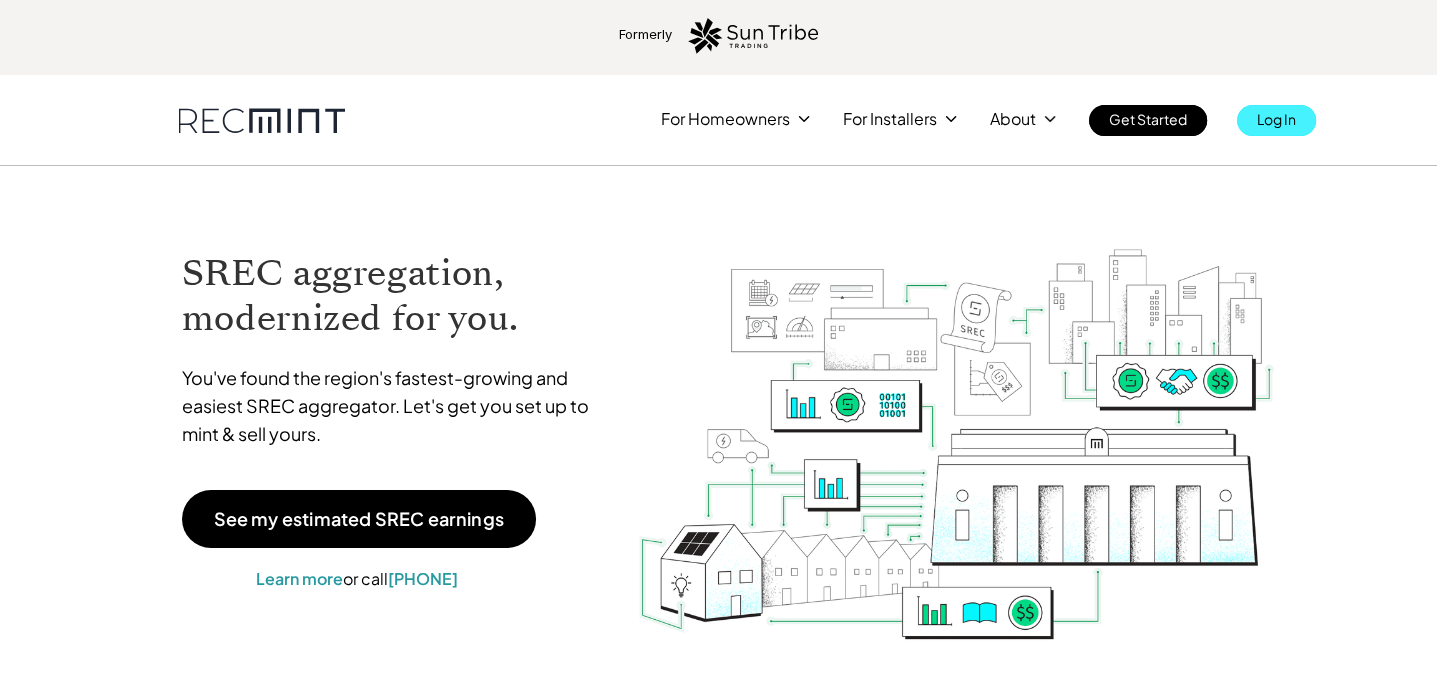 click on "Log In" at bounding box center (1276, 119) 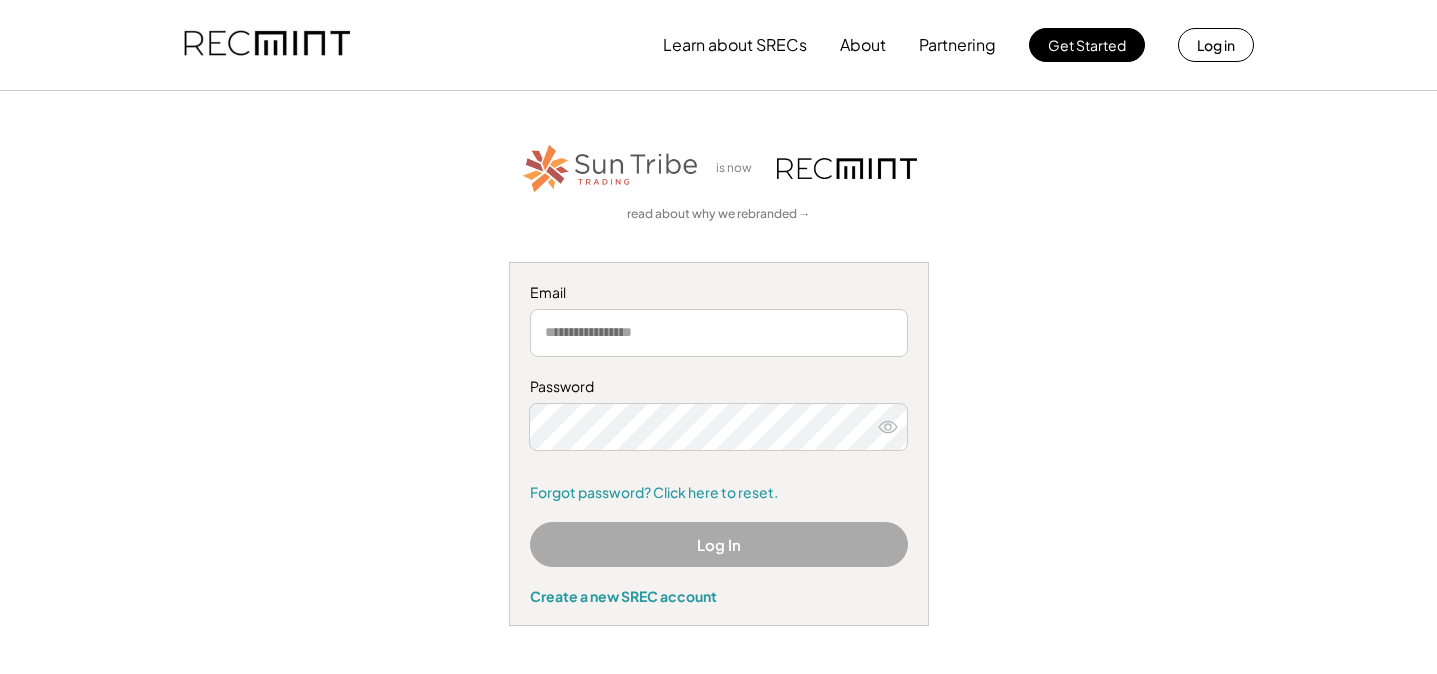 scroll, scrollTop: 0, scrollLeft: 0, axis: both 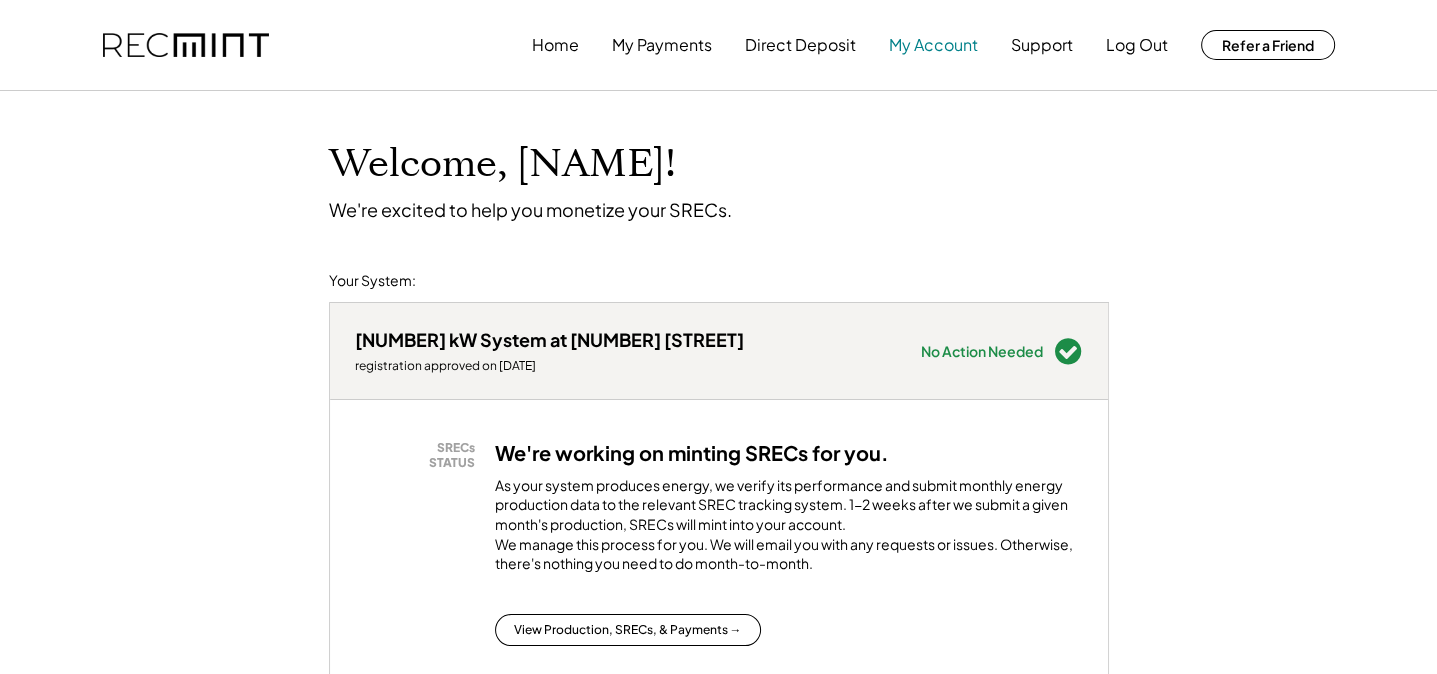 click on "My Account" at bounding box center [933, 45] 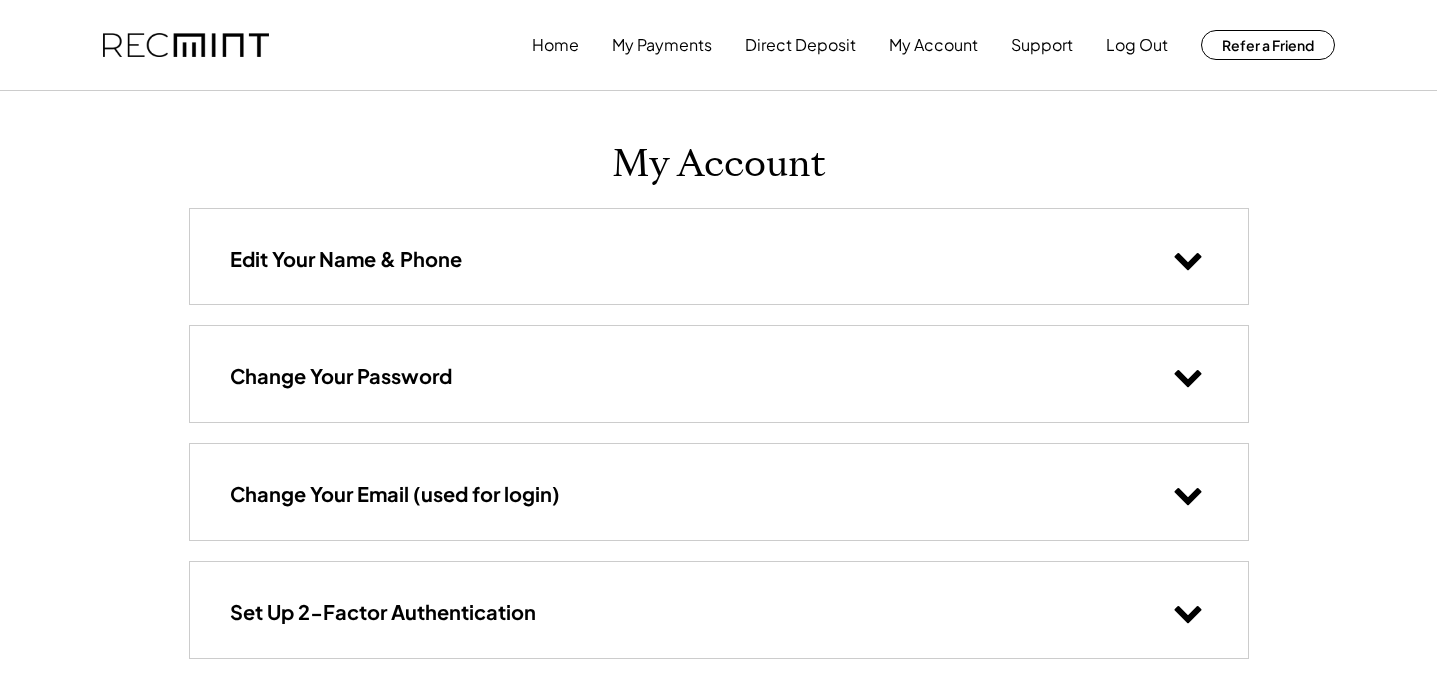 scroll, scrollTop: 0, scrollLeft: 0, axis: both 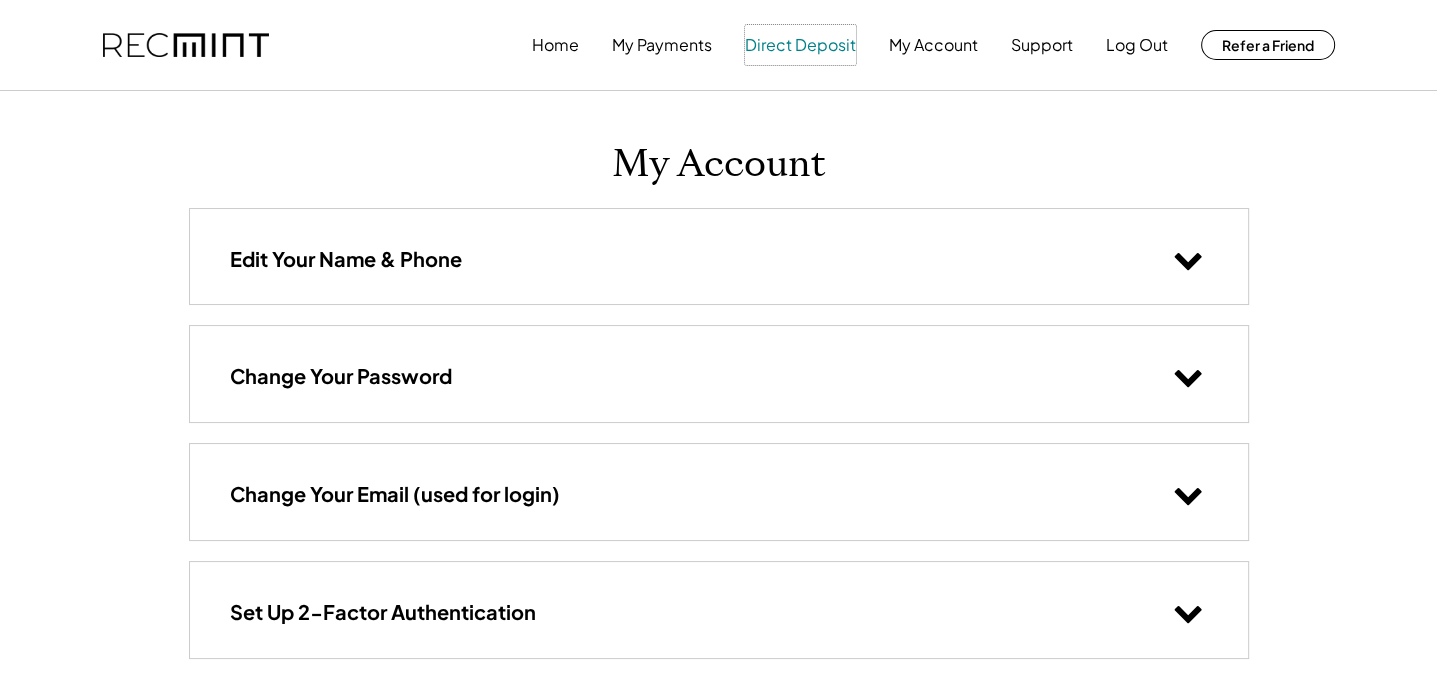 click on "Direct Deposit" at bounding box center [800, 45] 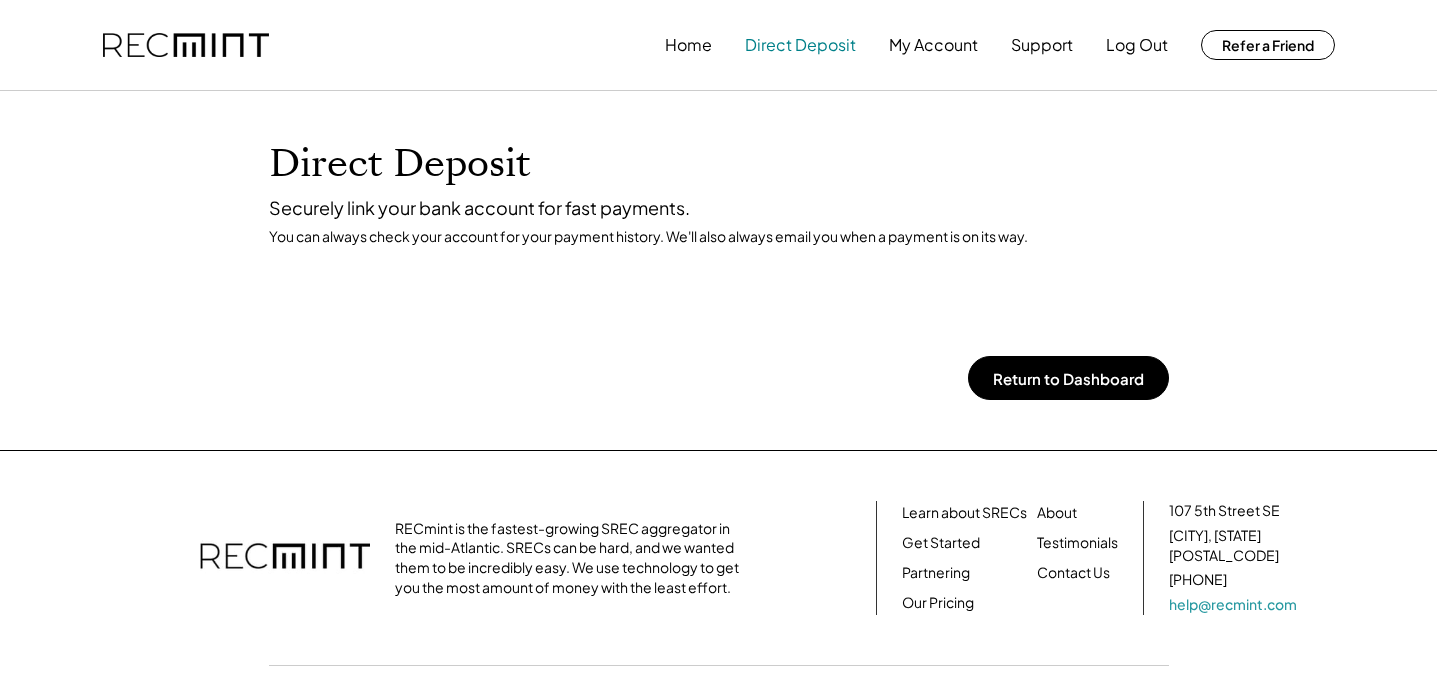 scroll, scrollTop: 0, scrollLeft: 0, axis: both 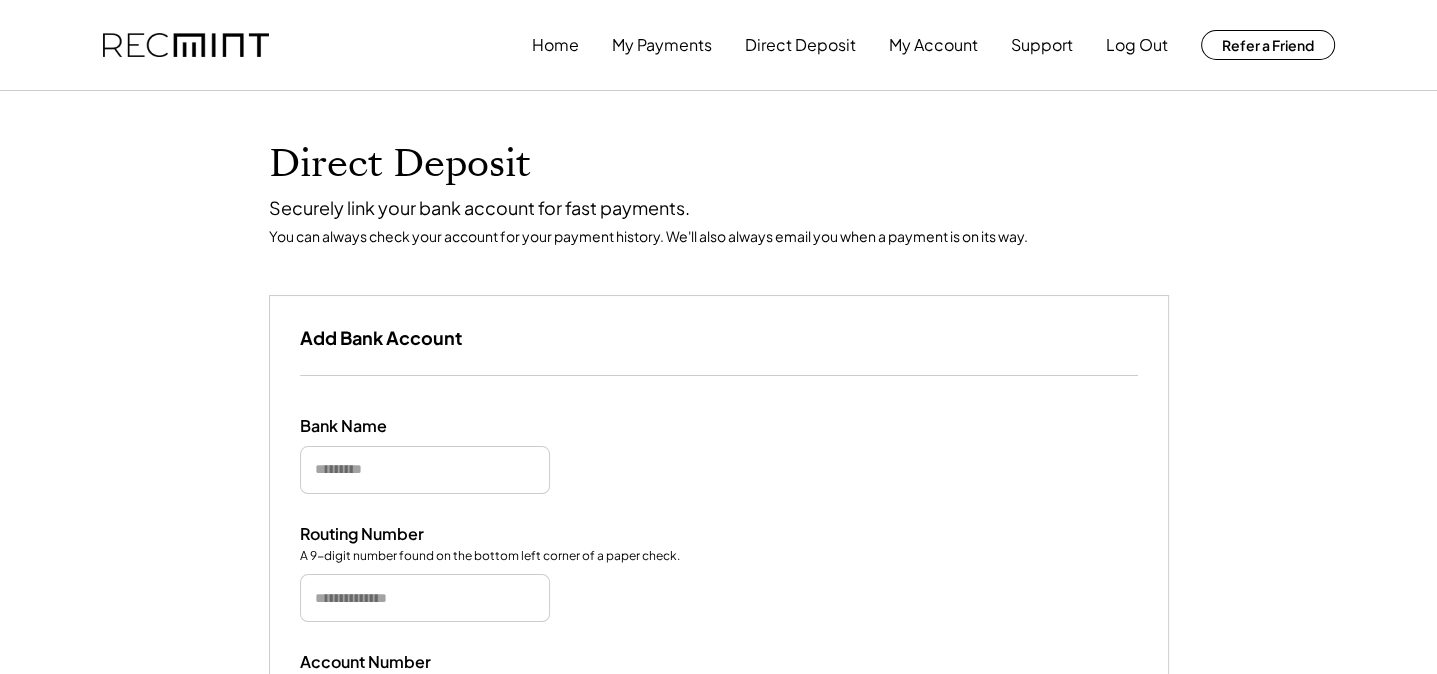 click on "Add Bank Account" at bounding box center (381, 337) 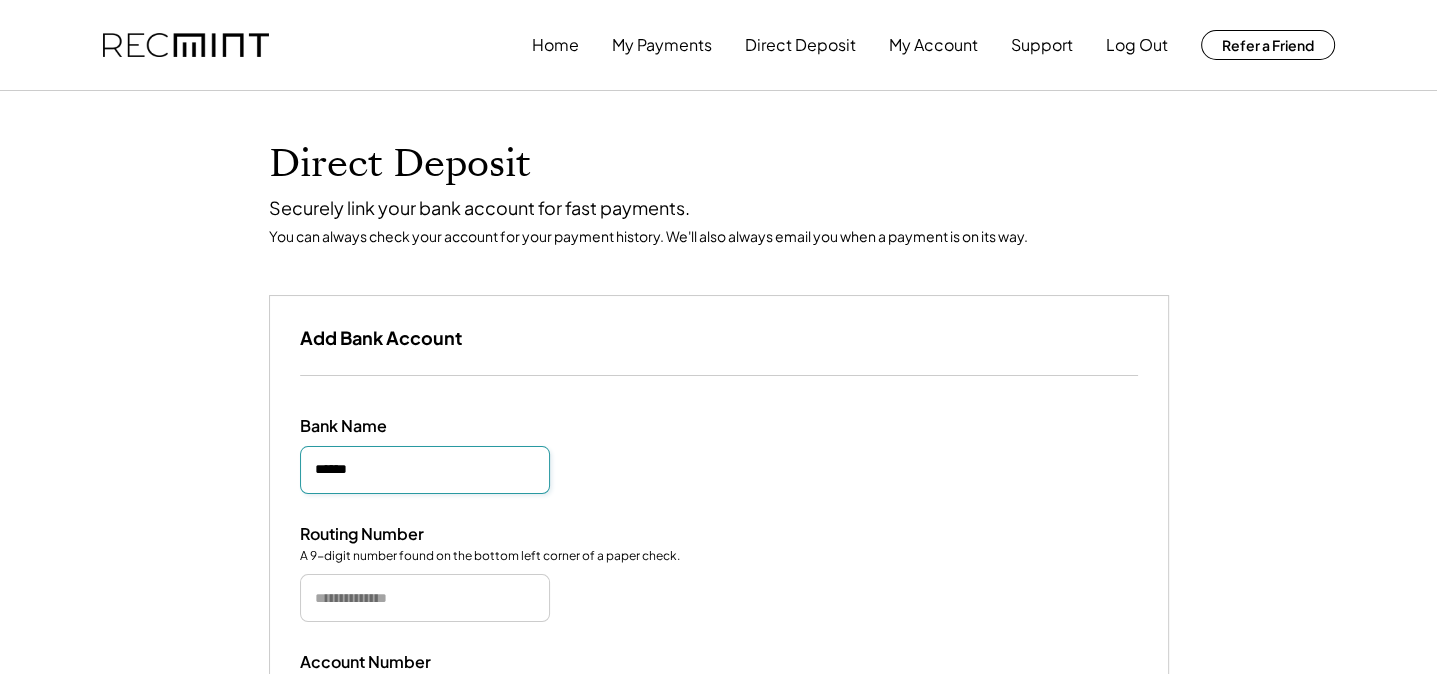 type on "******" 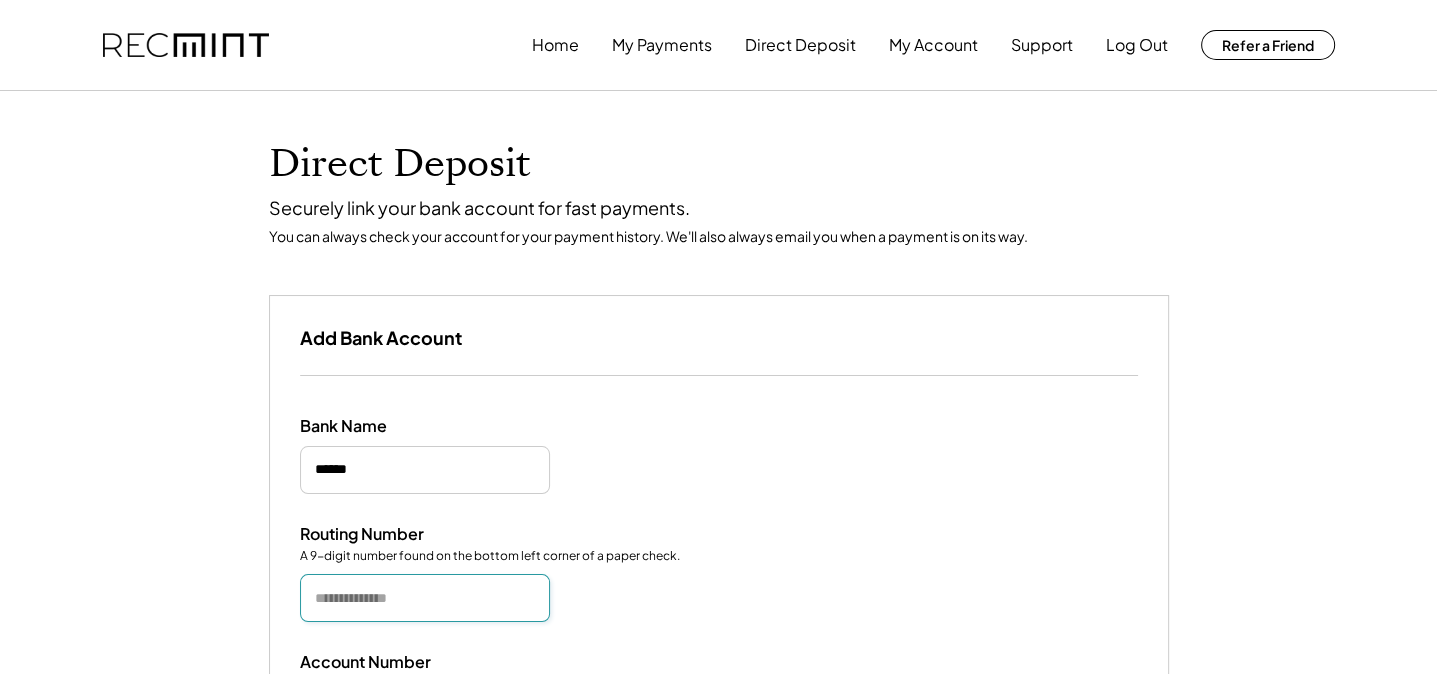 click at bounding box center [425, 598] 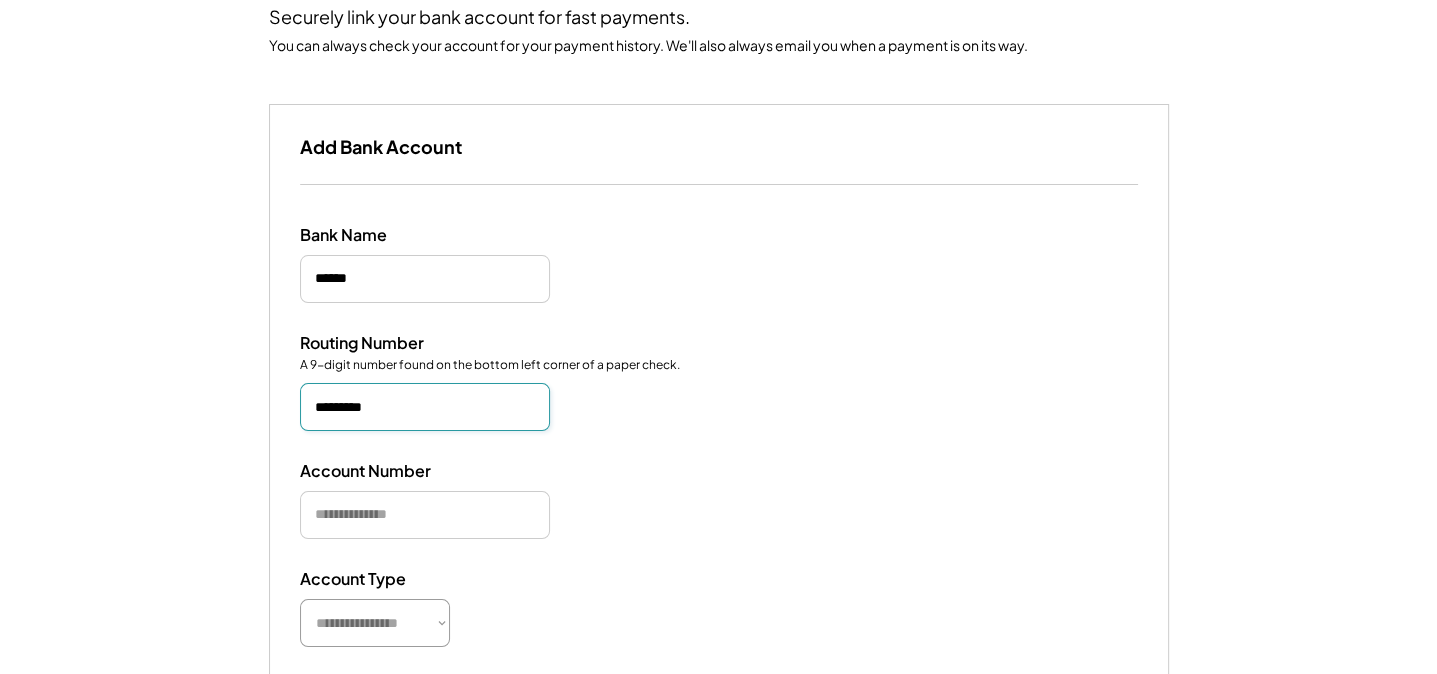 scroll, scrollTop: 200, scrollLeft: 0, axis: vertical 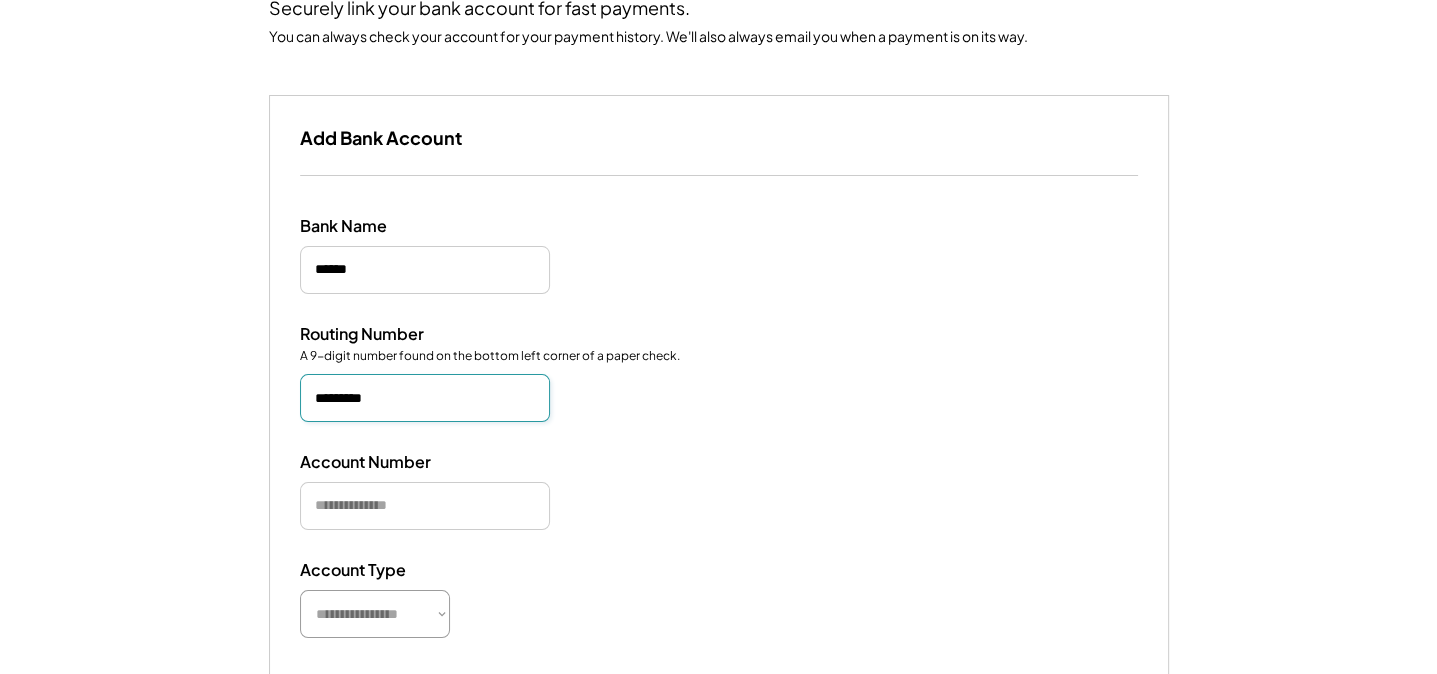 type on "*********" 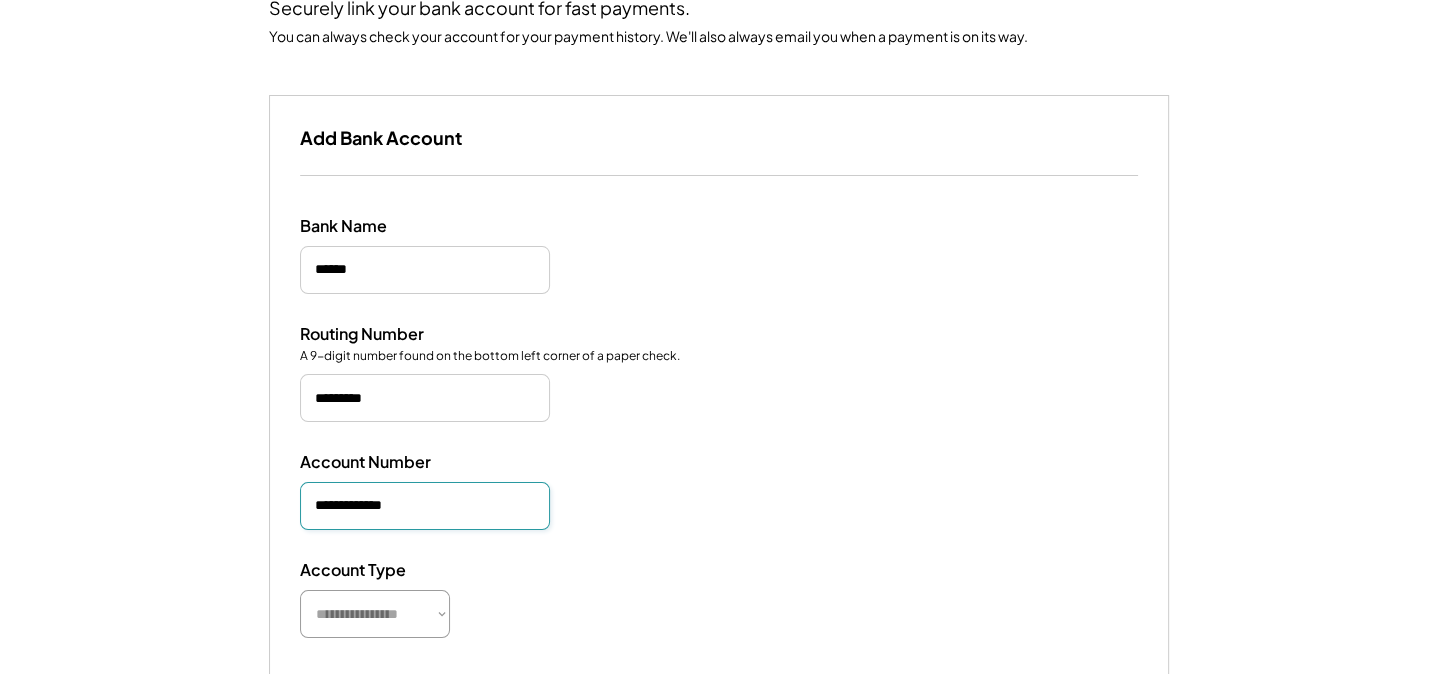 type on "**********" 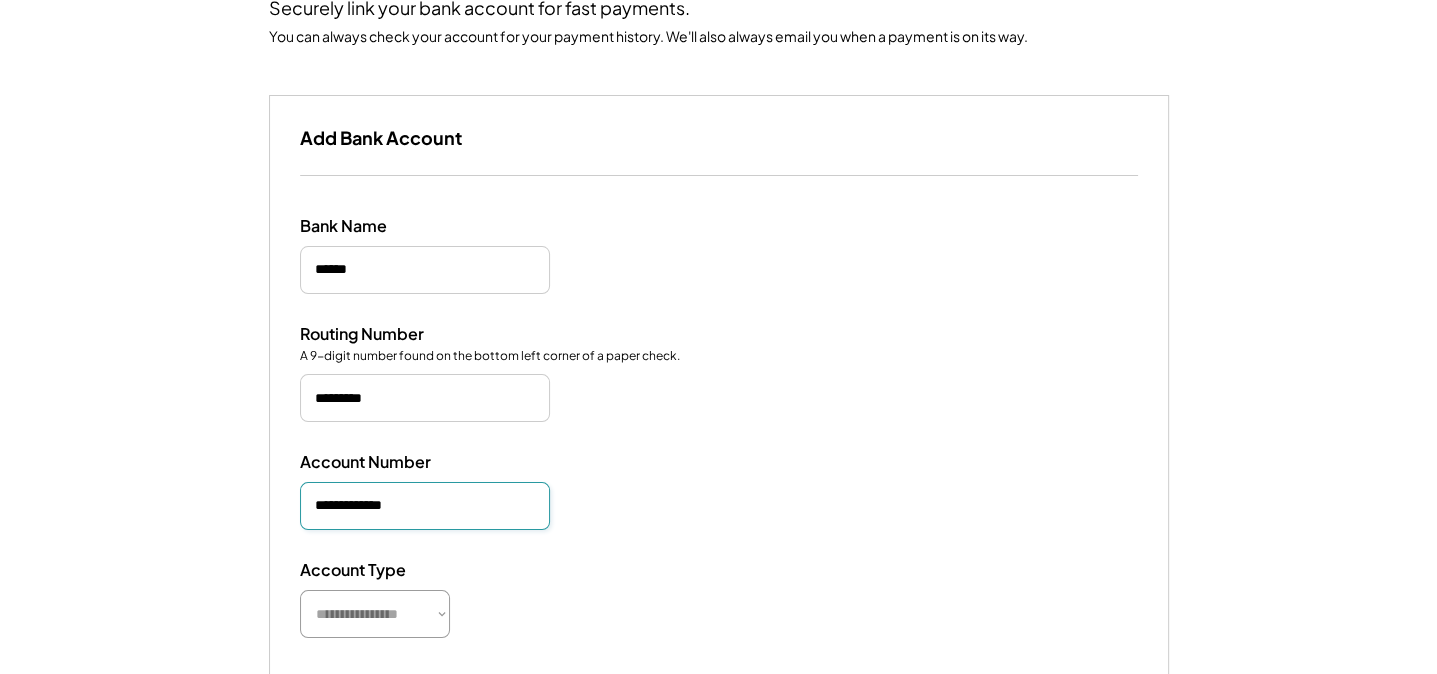click on "**********" at bounding box center (375, 614) 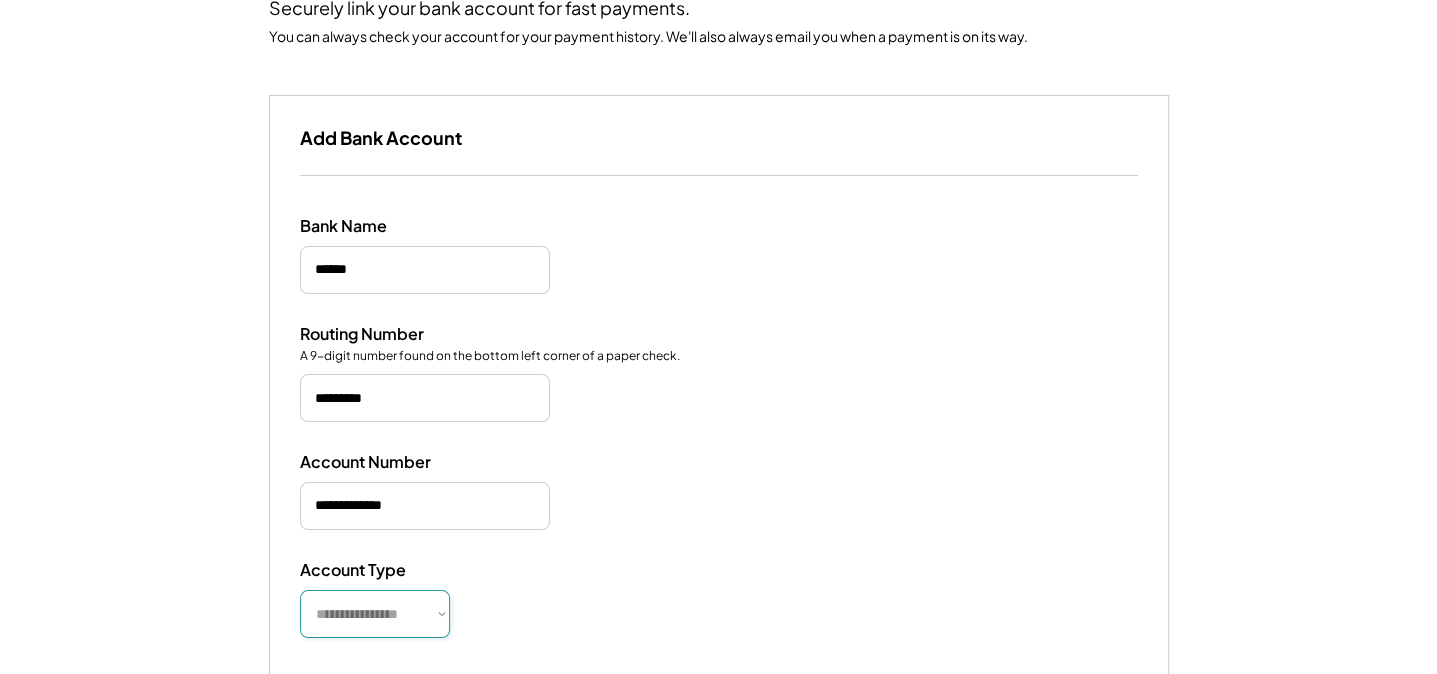 select on "**********" 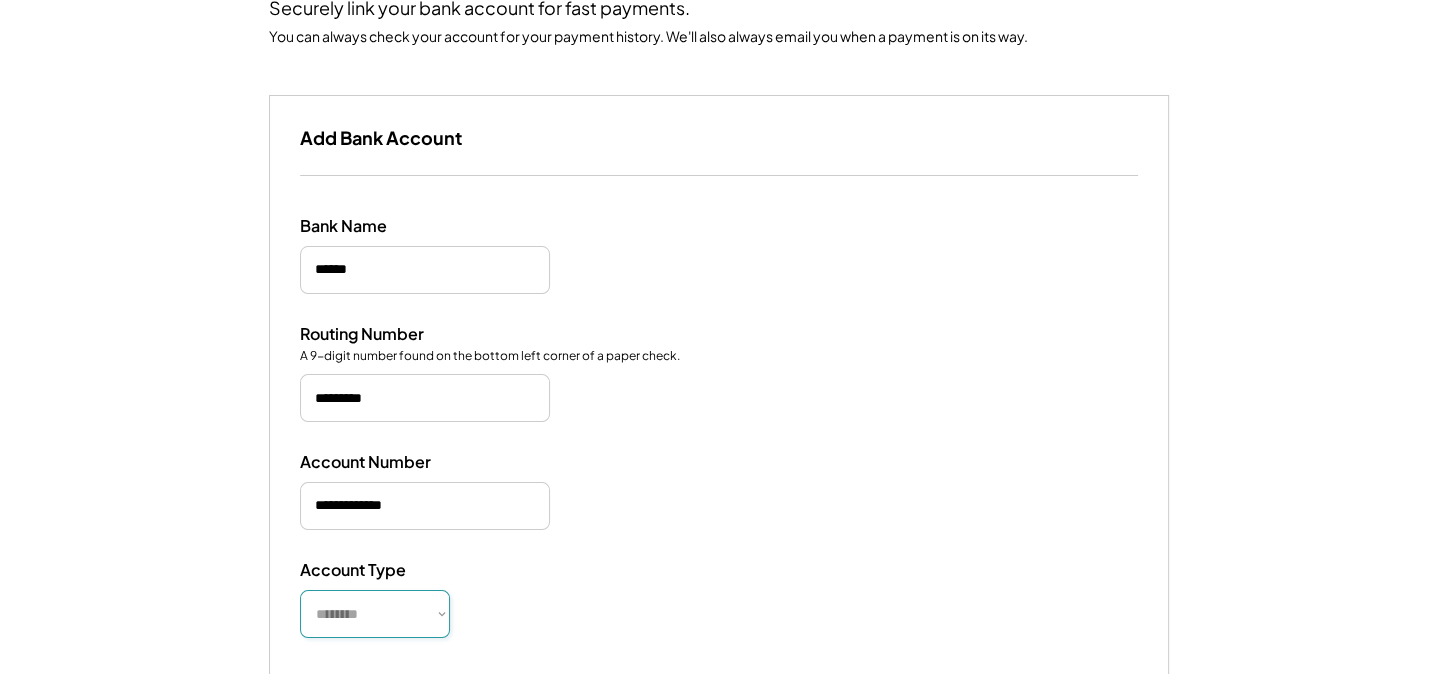 click on "**********" at bounding box center [375, 614] 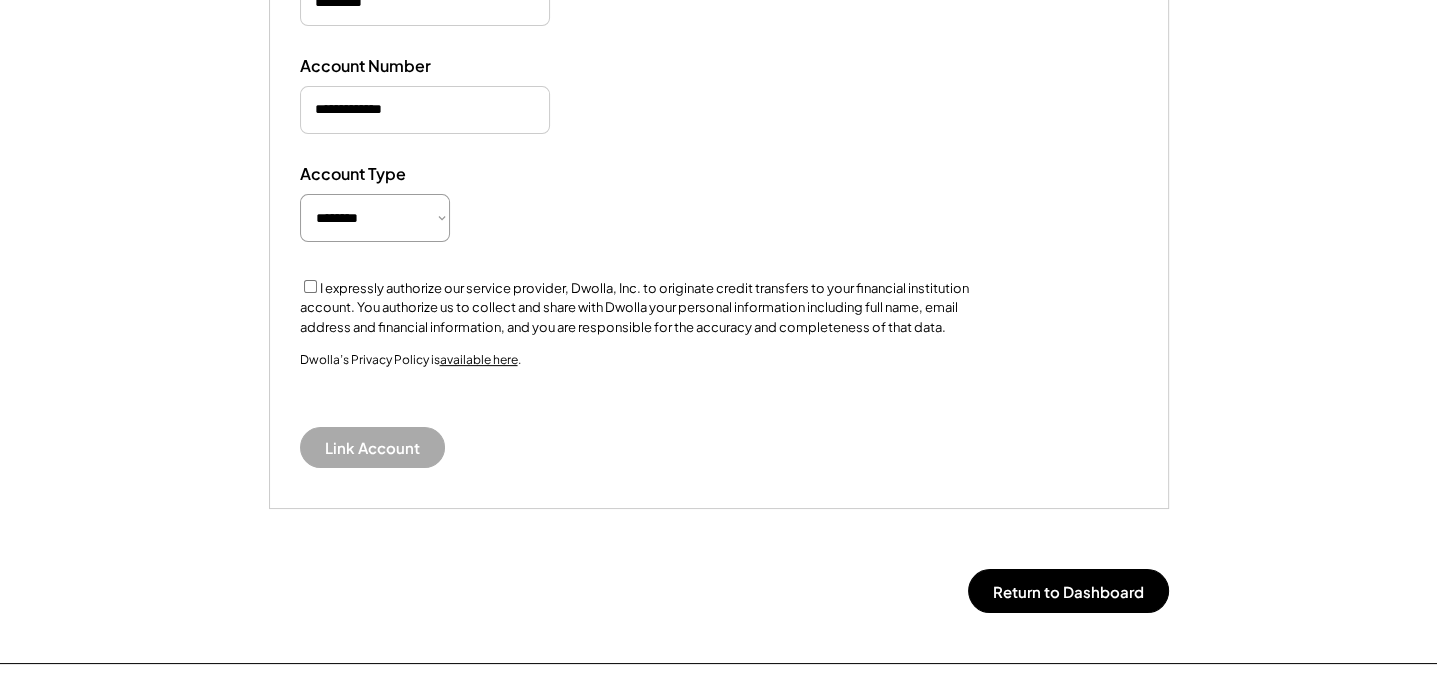 scroll, scrollTop: 600, scrollLeft: 0, axis: vertical 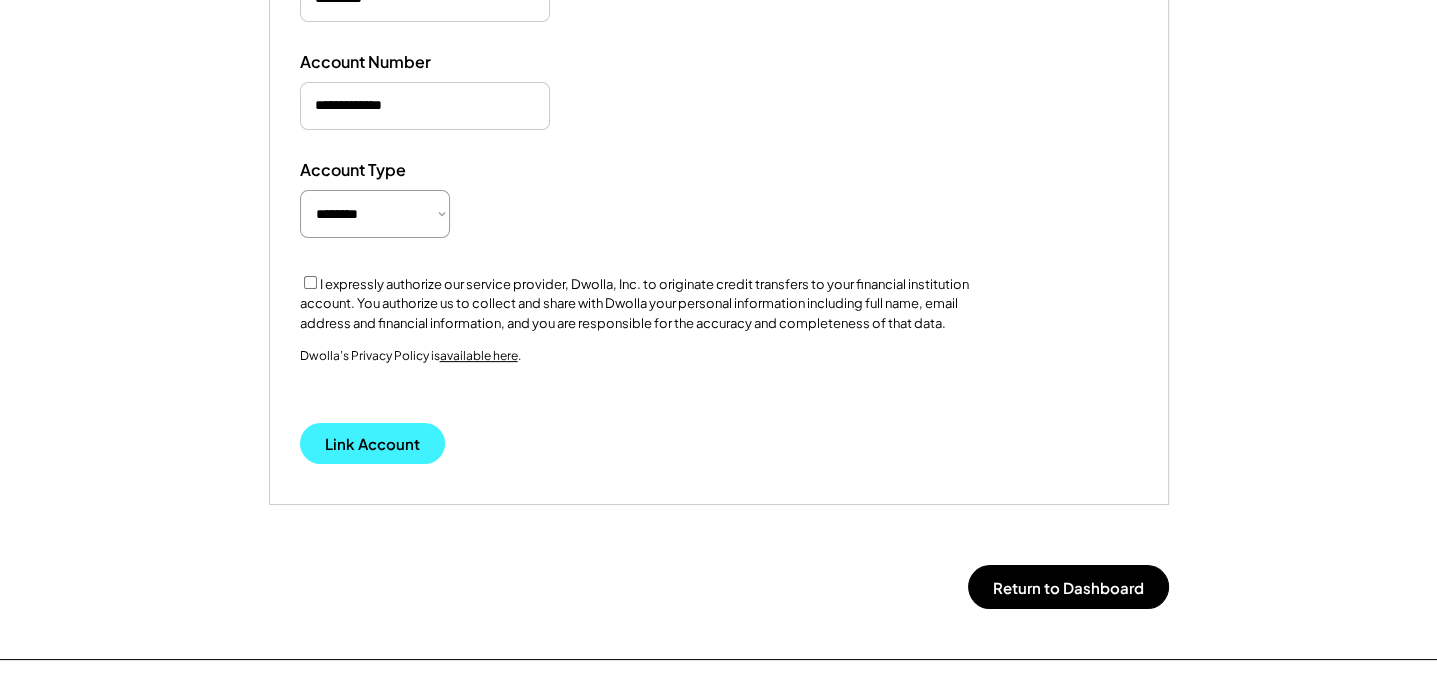 click on "Link Account" at bounding box center [372, 443] 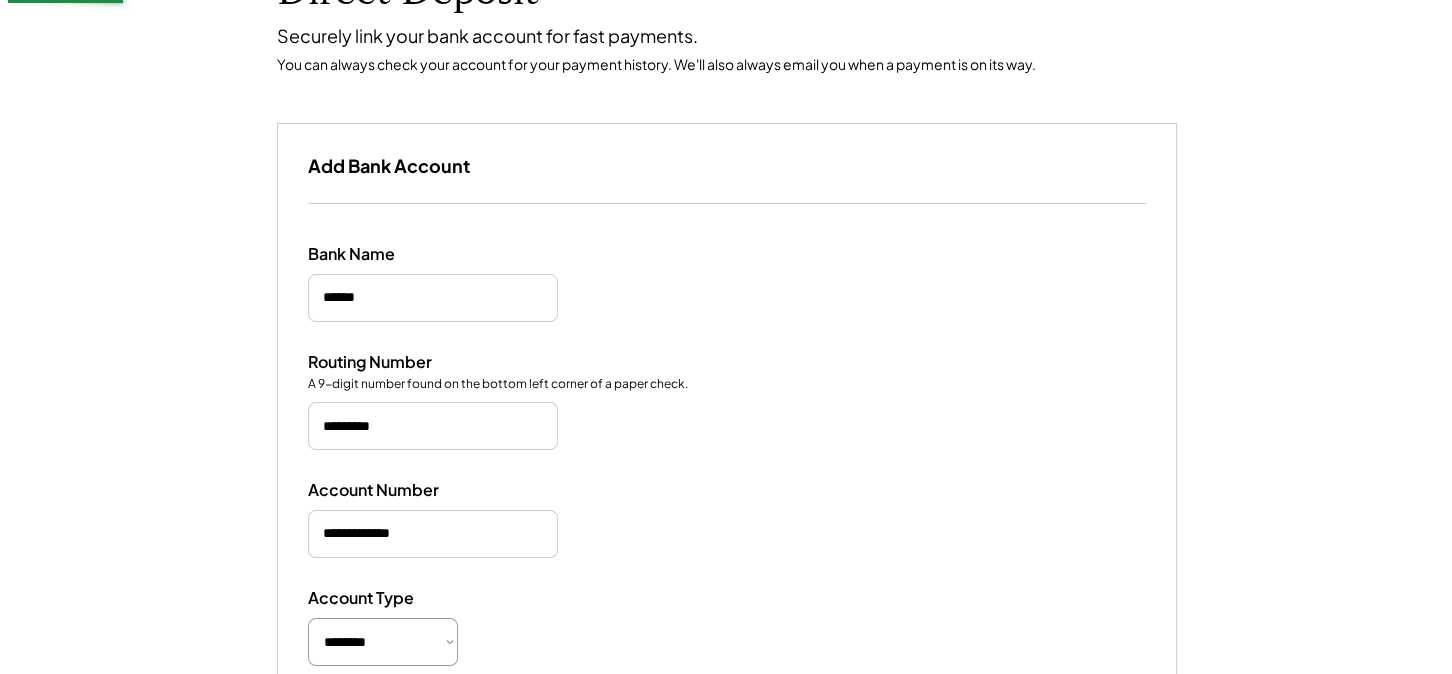 scroll, scrollTop: 140, scrollLeft: 0, axis: vertical 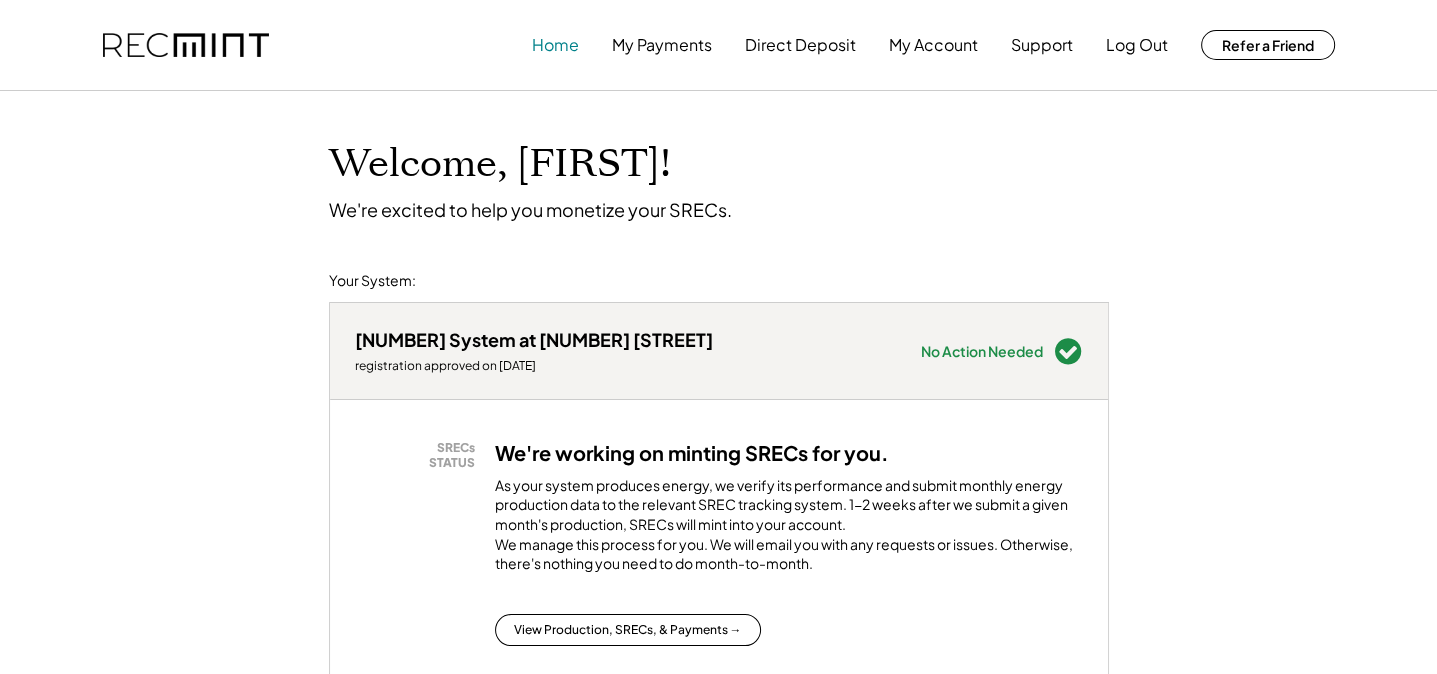 click on "Home" at bounding box center (555, 45) 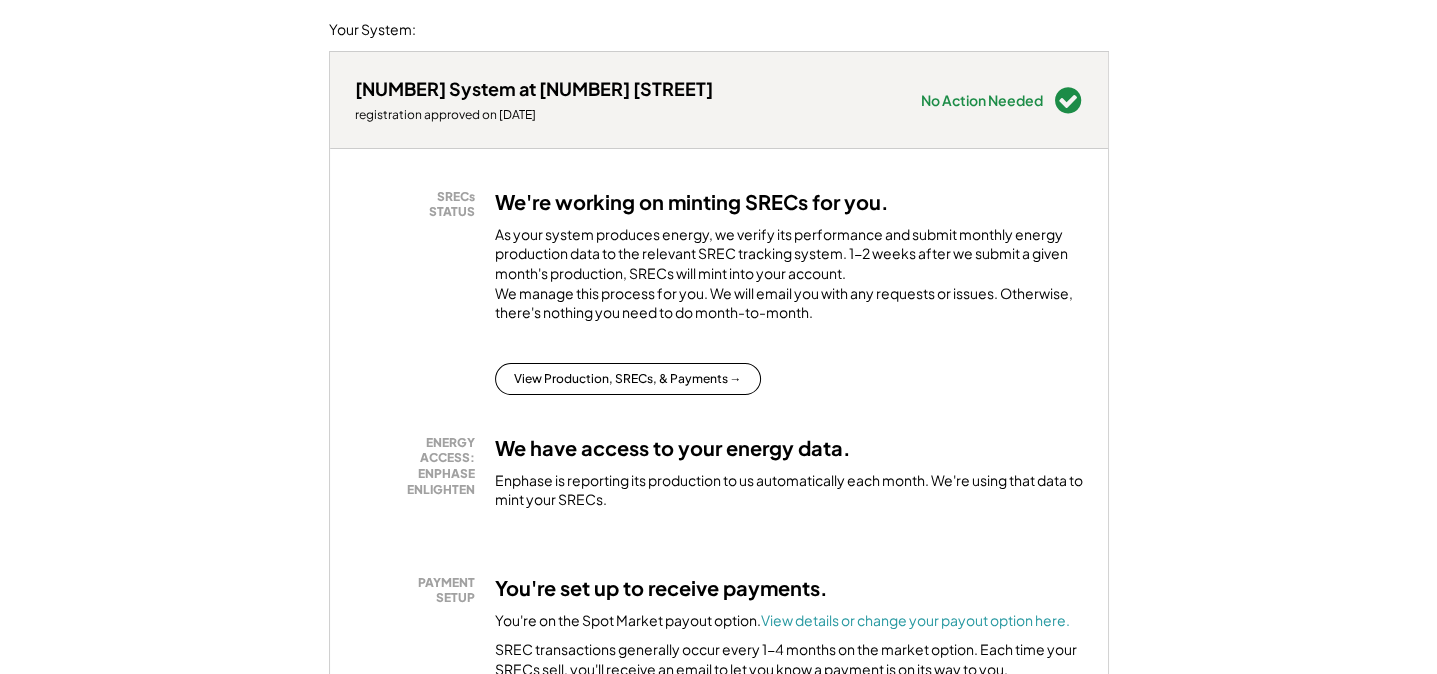 scroll, scrollTop: 300, scrollLeft: 0, axis: vertical 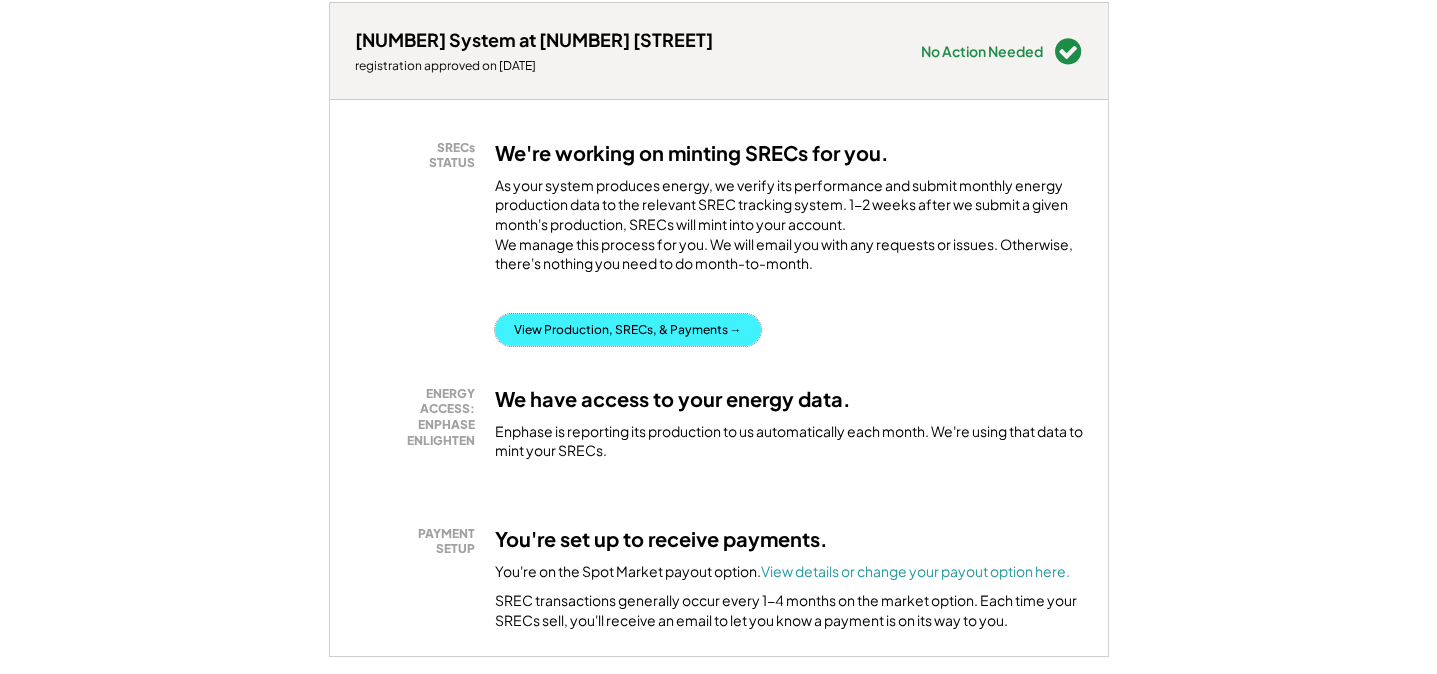 click on "View Production, SRECs, & Payments →" at bounding box center (628, 330) 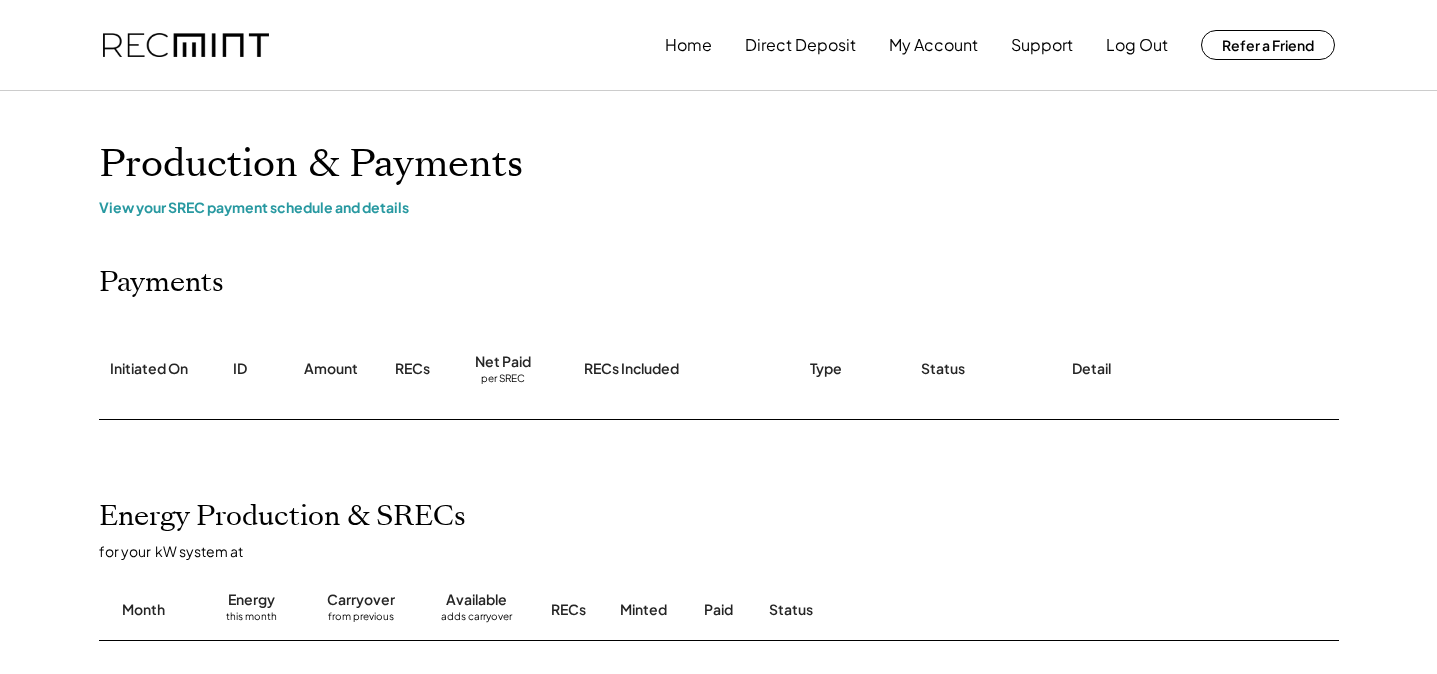 scroll, scrollTop: 0, scrollLeft: 0, axis: both 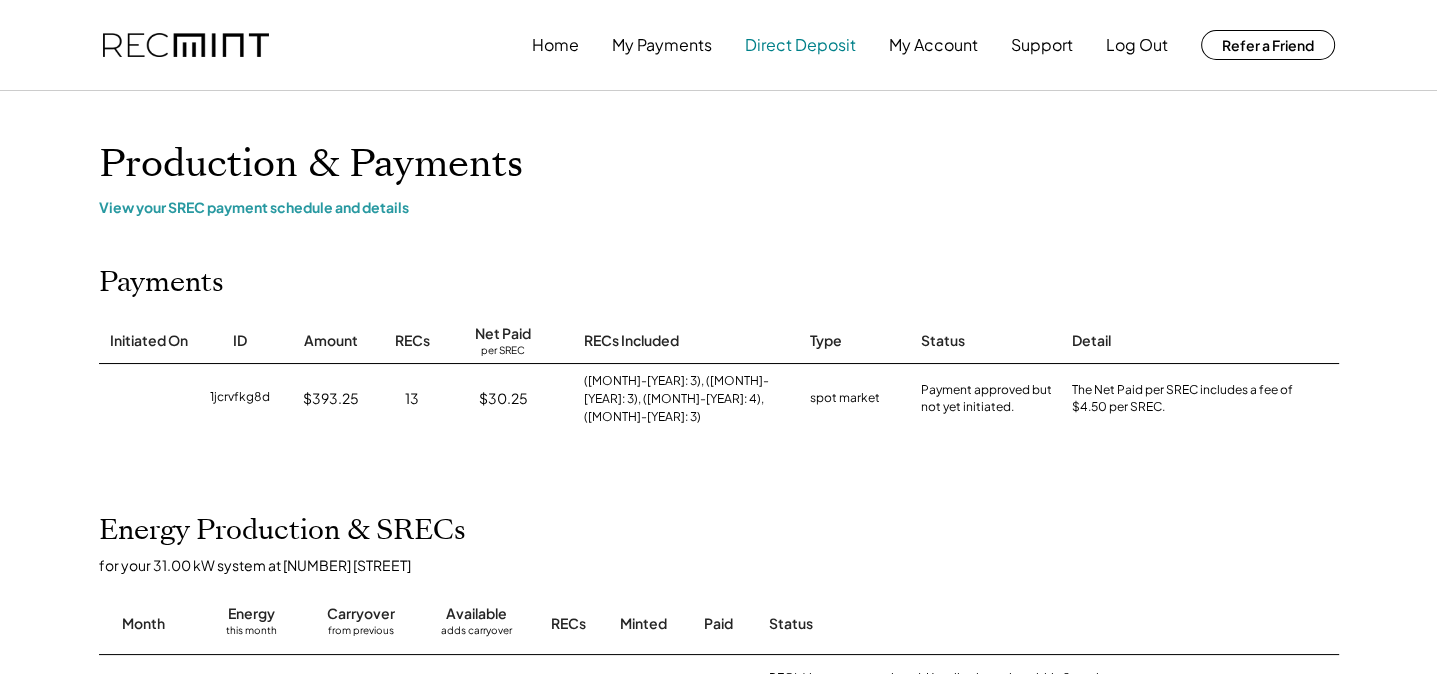 click on "Direct Deposit" at bounding box center (800, 45) 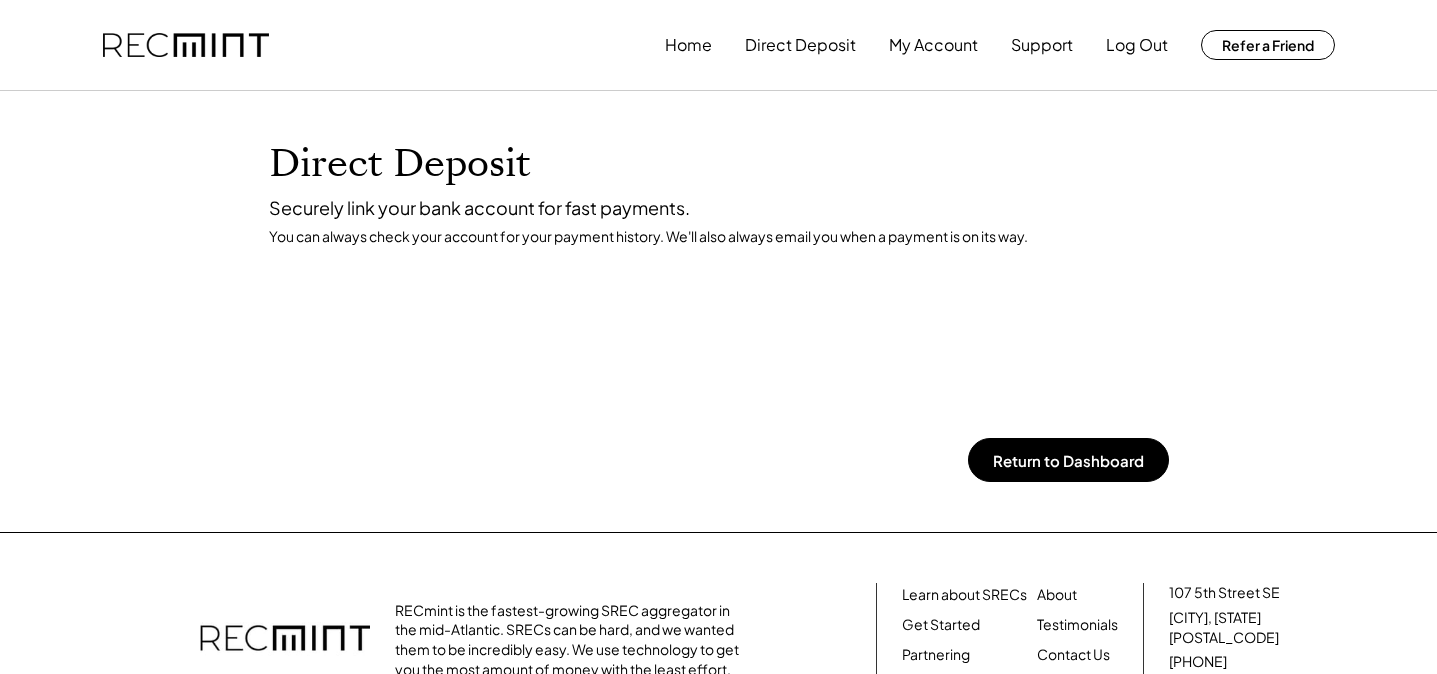scroll, scrollTop: 0, scrollLeft: 0, axis: both 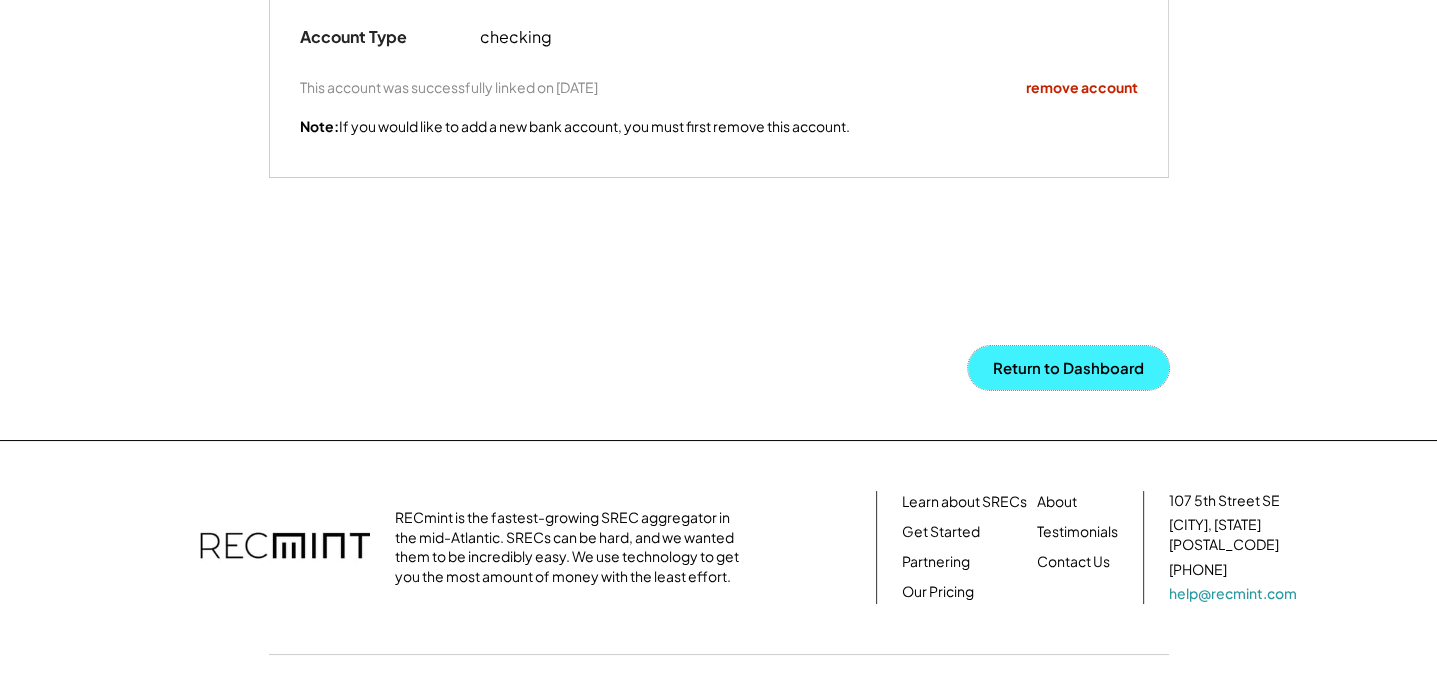 click on "Return to Dashboard" at bounding box center [1068, 368] 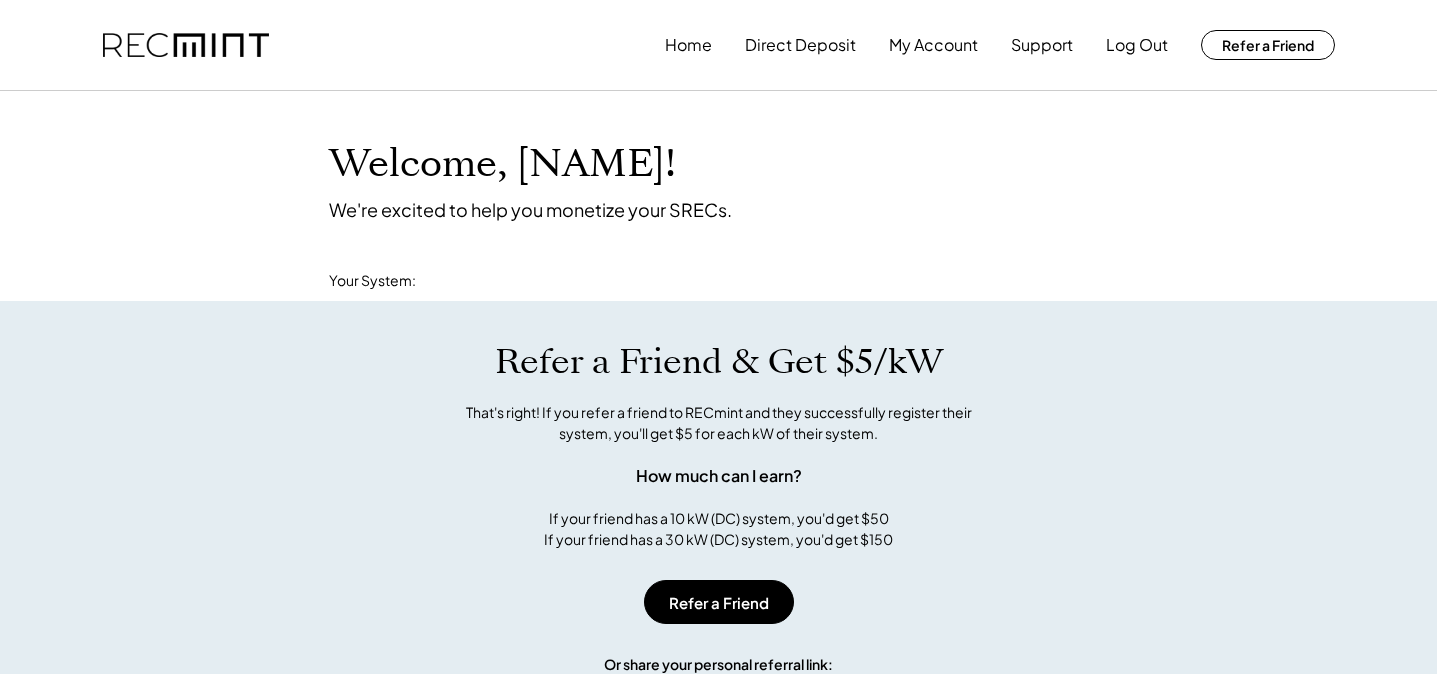 scroll, scrollTop: 0, scrollLeft: 0, axis: both 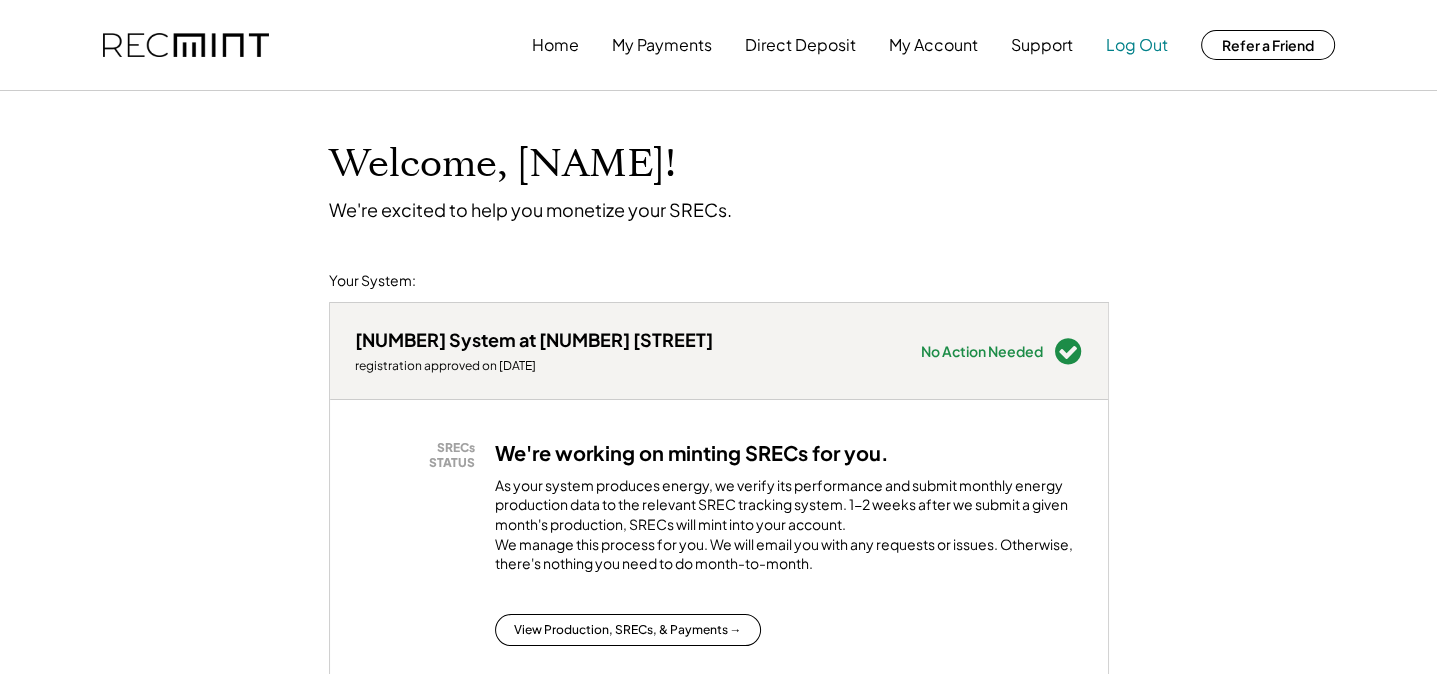 click on "Log Out" at bounding box center [1137, 45] 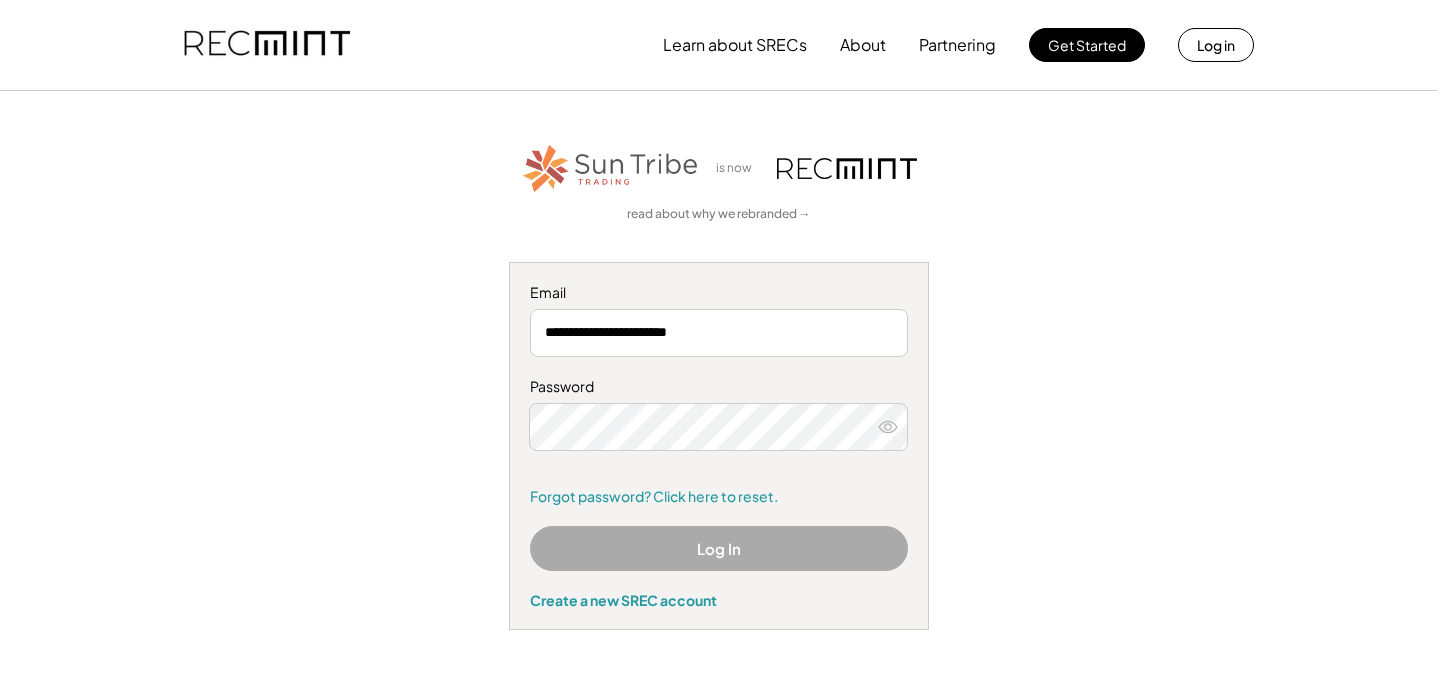 scroll, scrollTop: 0, scrollLeft: 0, axis: both 